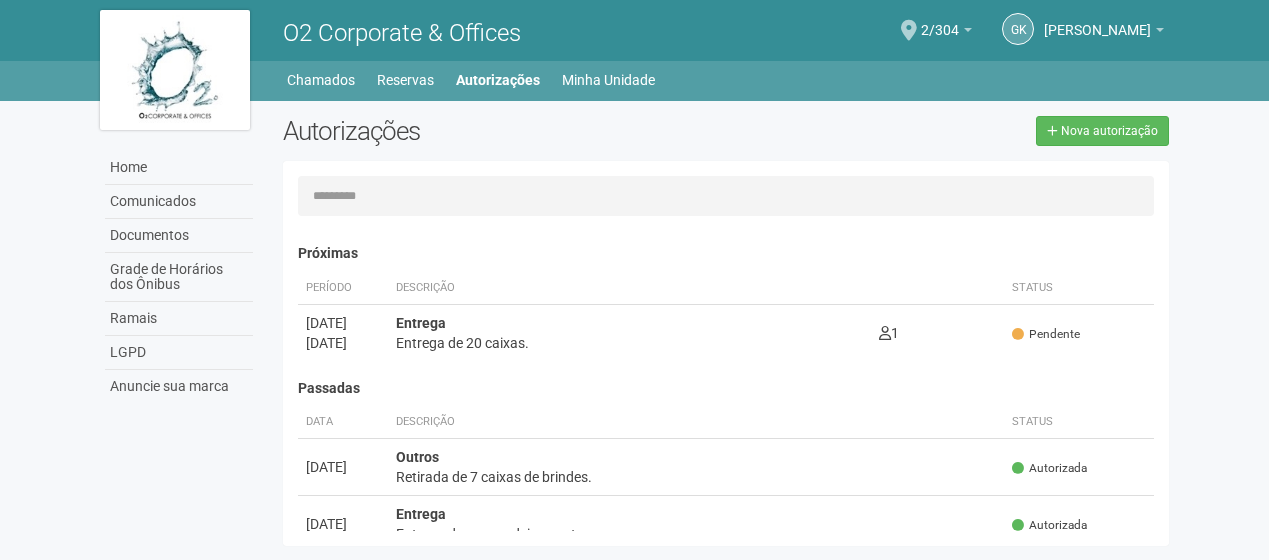 scroll, scrollTop: 0, scrollLeft: 0, axis: both 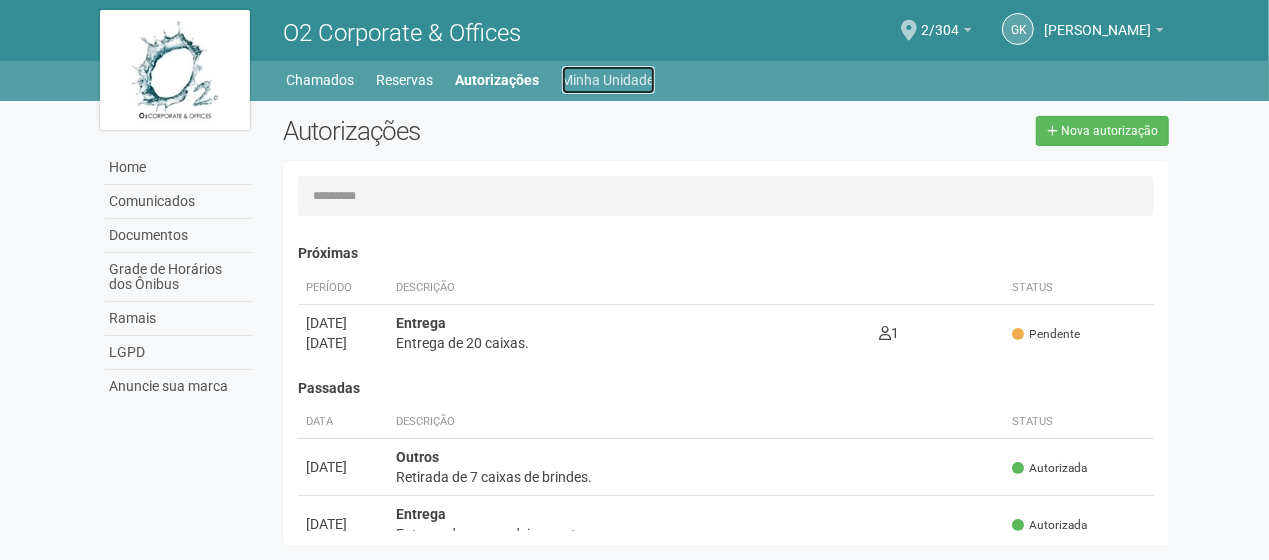 click on "Minha Unidade" at bounding box center (608, 80) 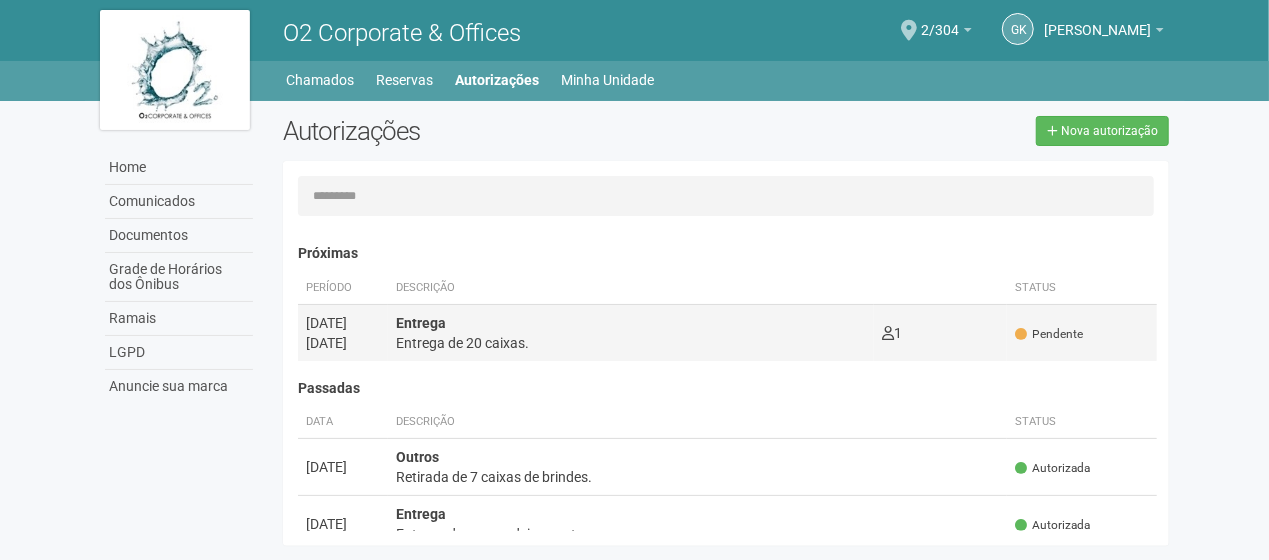 click on "Pendente" at bounding box center [1049, 334] 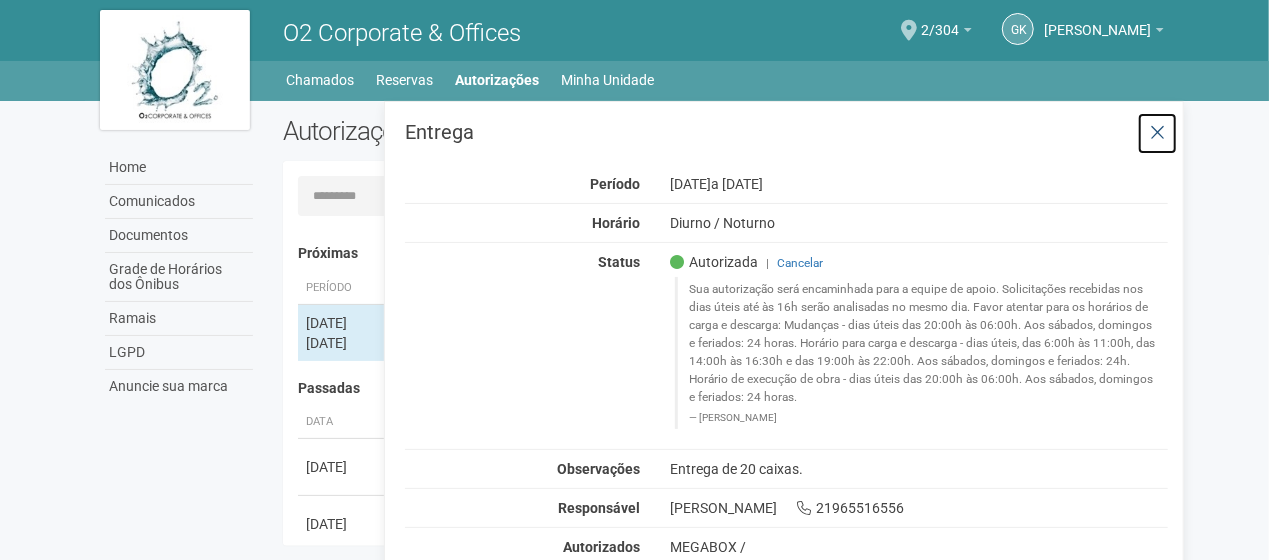 click at bounding box center (1157, 133) 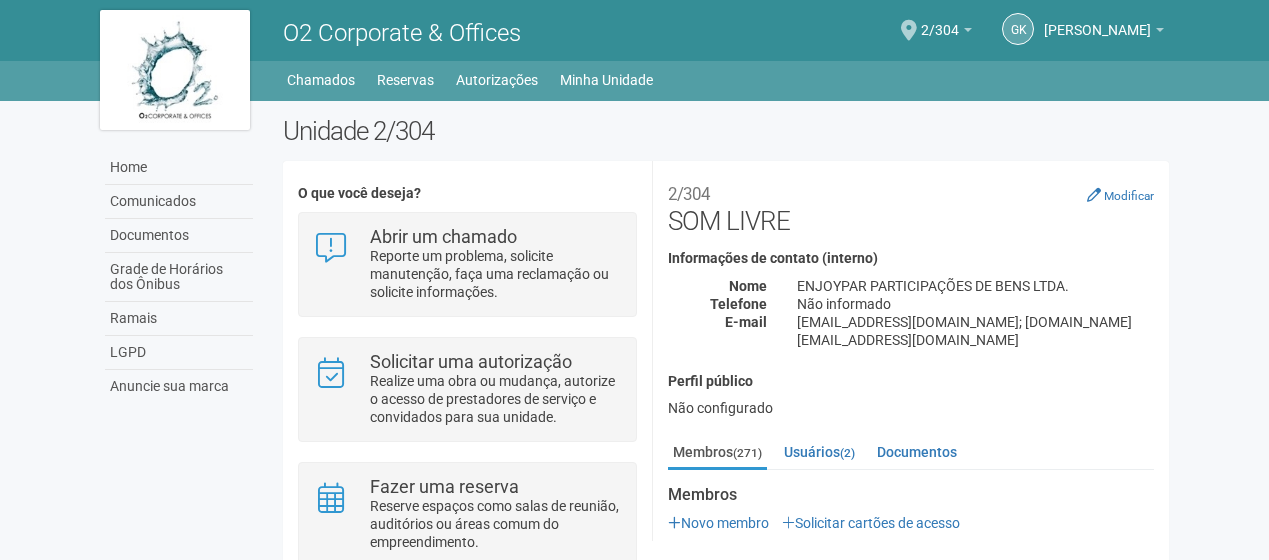 scroll, scrollTop: 0, scrollLeft: 0, axis: both 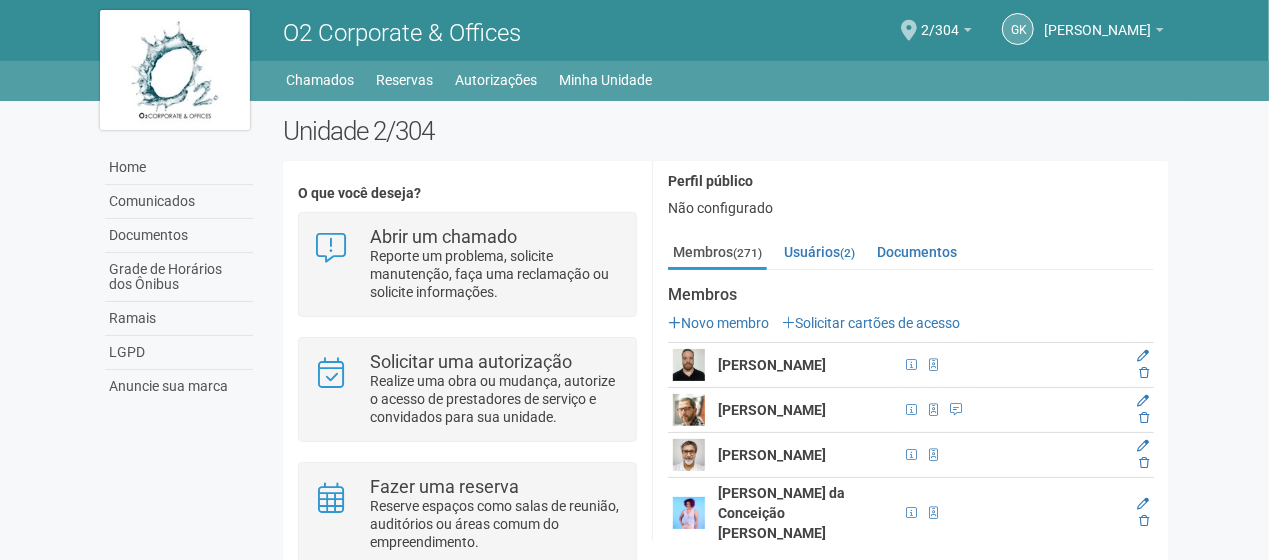 click on "Novo membro
Solicitar cartões de acesso" at bounding box center (911, 323) 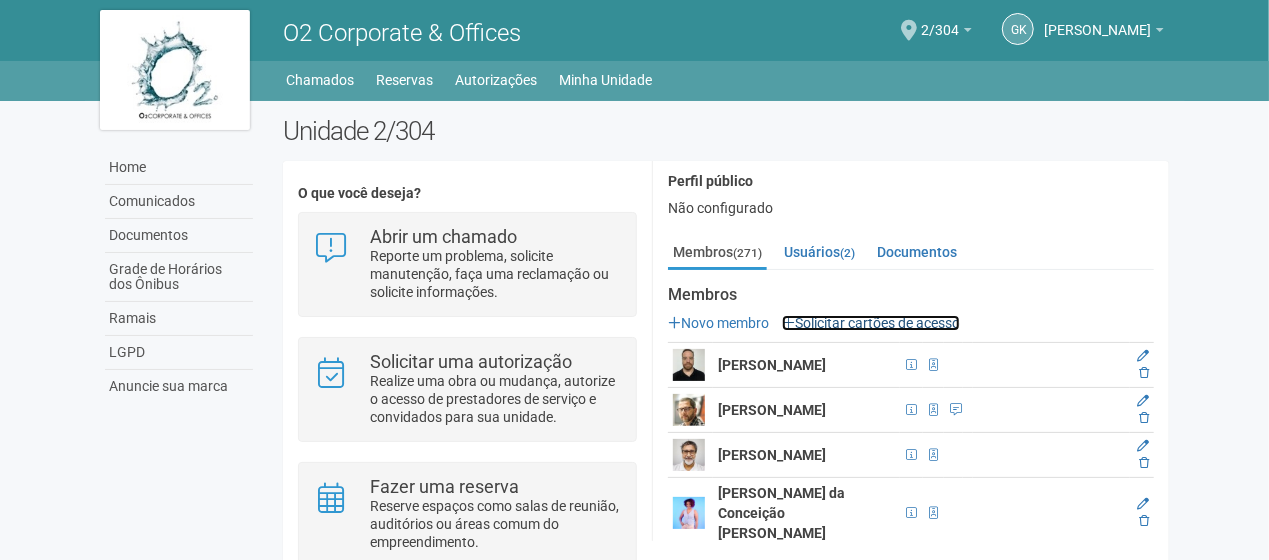 click on "Solicitar cartões de acesso" at bounding box center (871, 323) 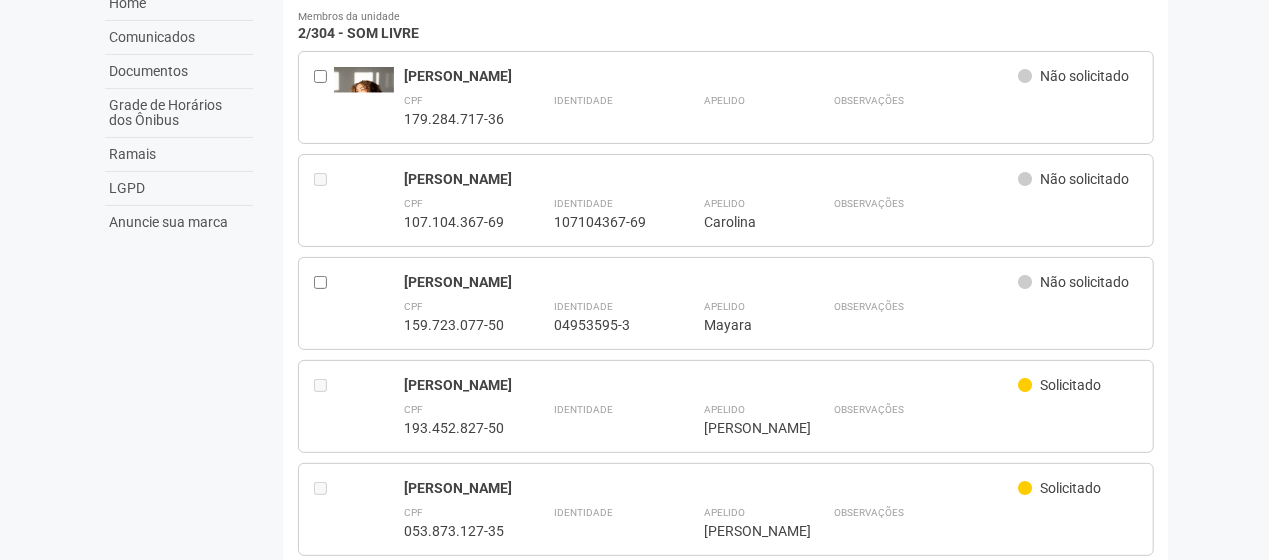 scroll, scrollTop: 300, scrollLeft: 0, axis: vertical 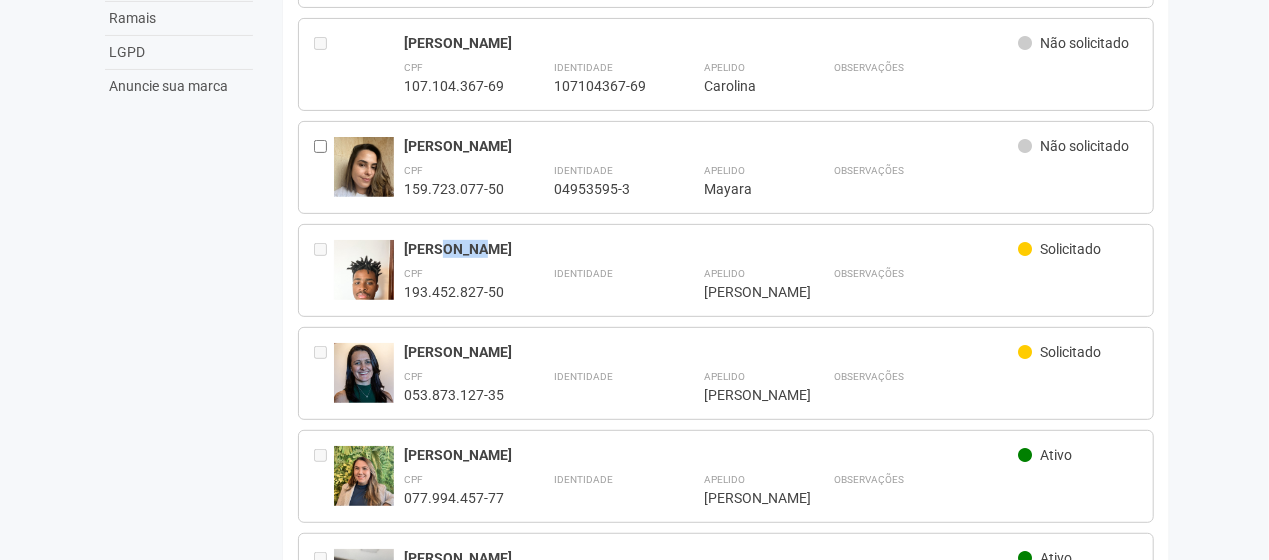 drag, startPoint x: 434, startPoint y: 238, endPoint x: 486, endPoint y: 246, distance: 52.611786 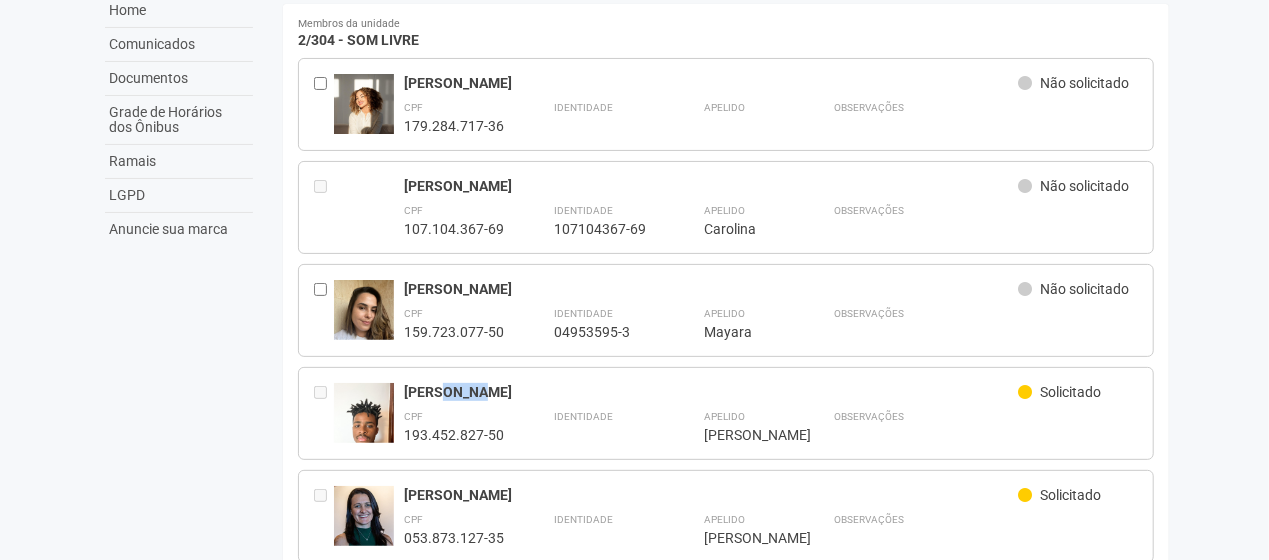 scroll, scrollTop: 0, scrollLeft: 0, axis: both 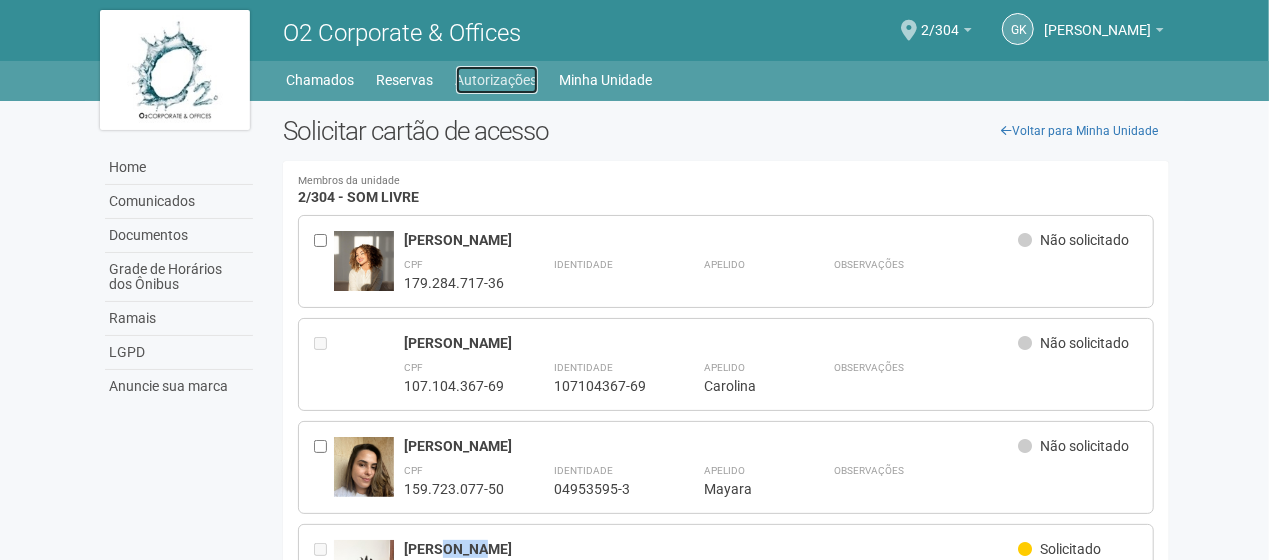 click on "Autorizações" at bounding box center [497, 80] 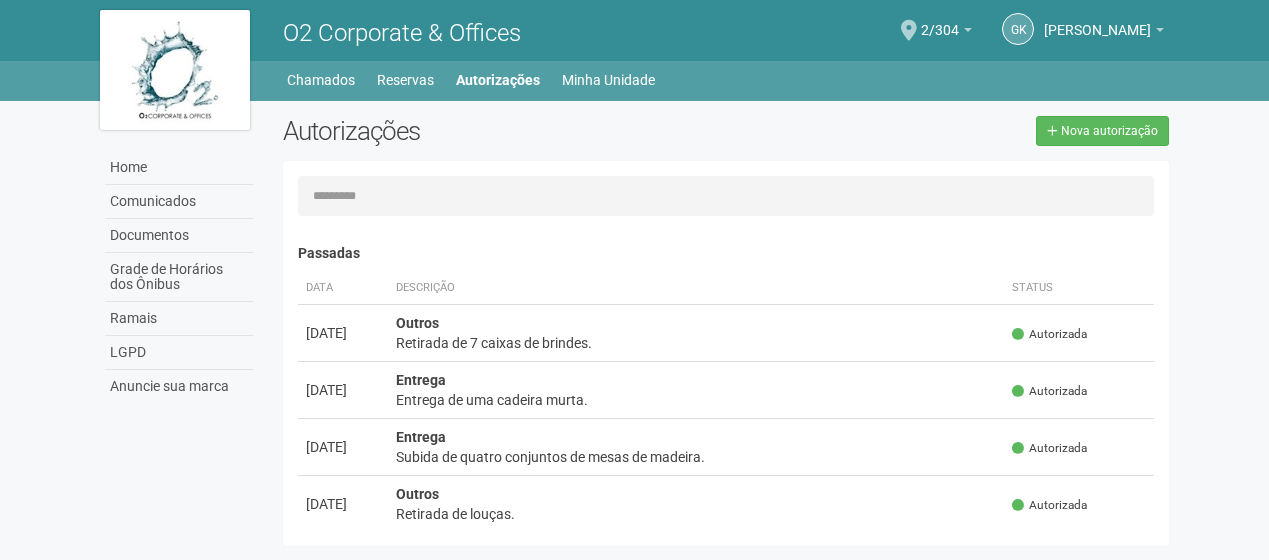 scroll, scrollTop: 0, scrollLeft: 0, axis: both 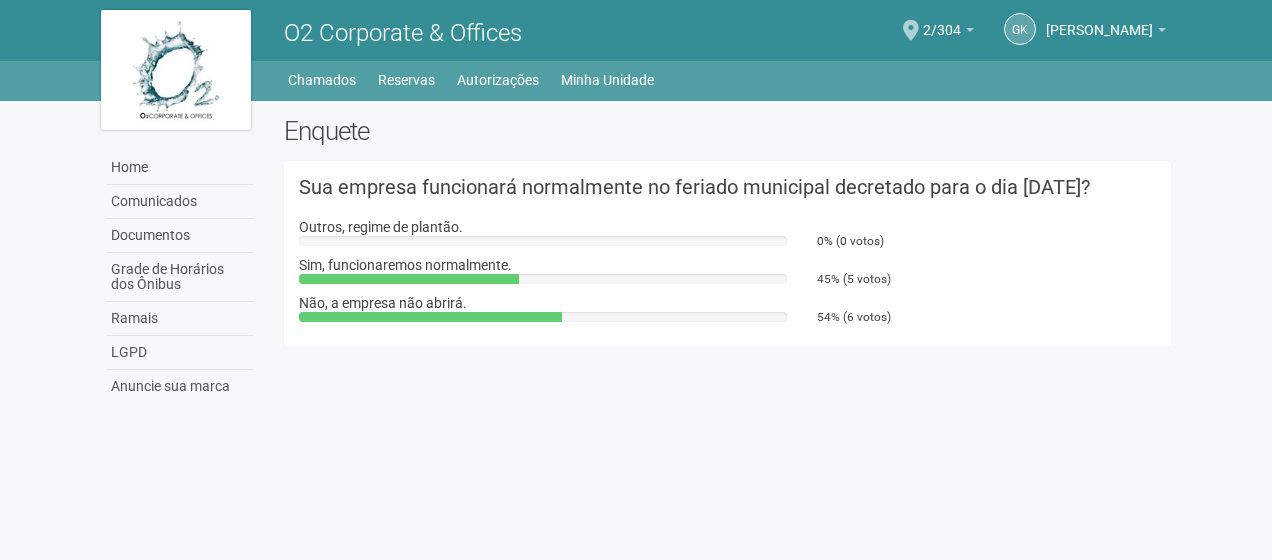 click at bounding box center [430, 317] 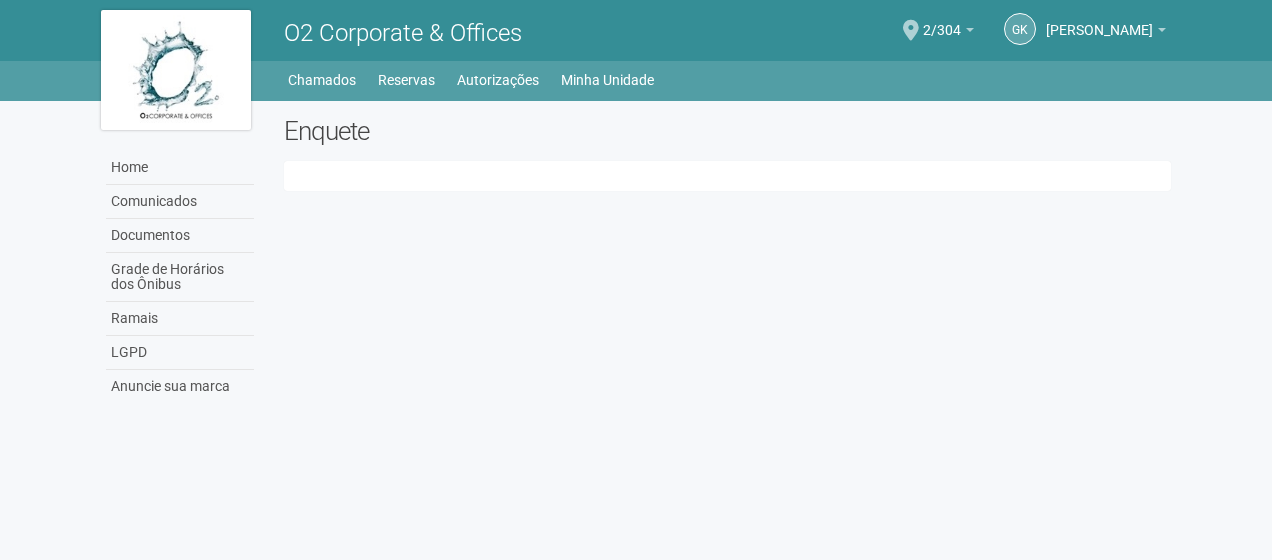 scroll, scrollTop: 0, scrollLeft: 0, axis: both 